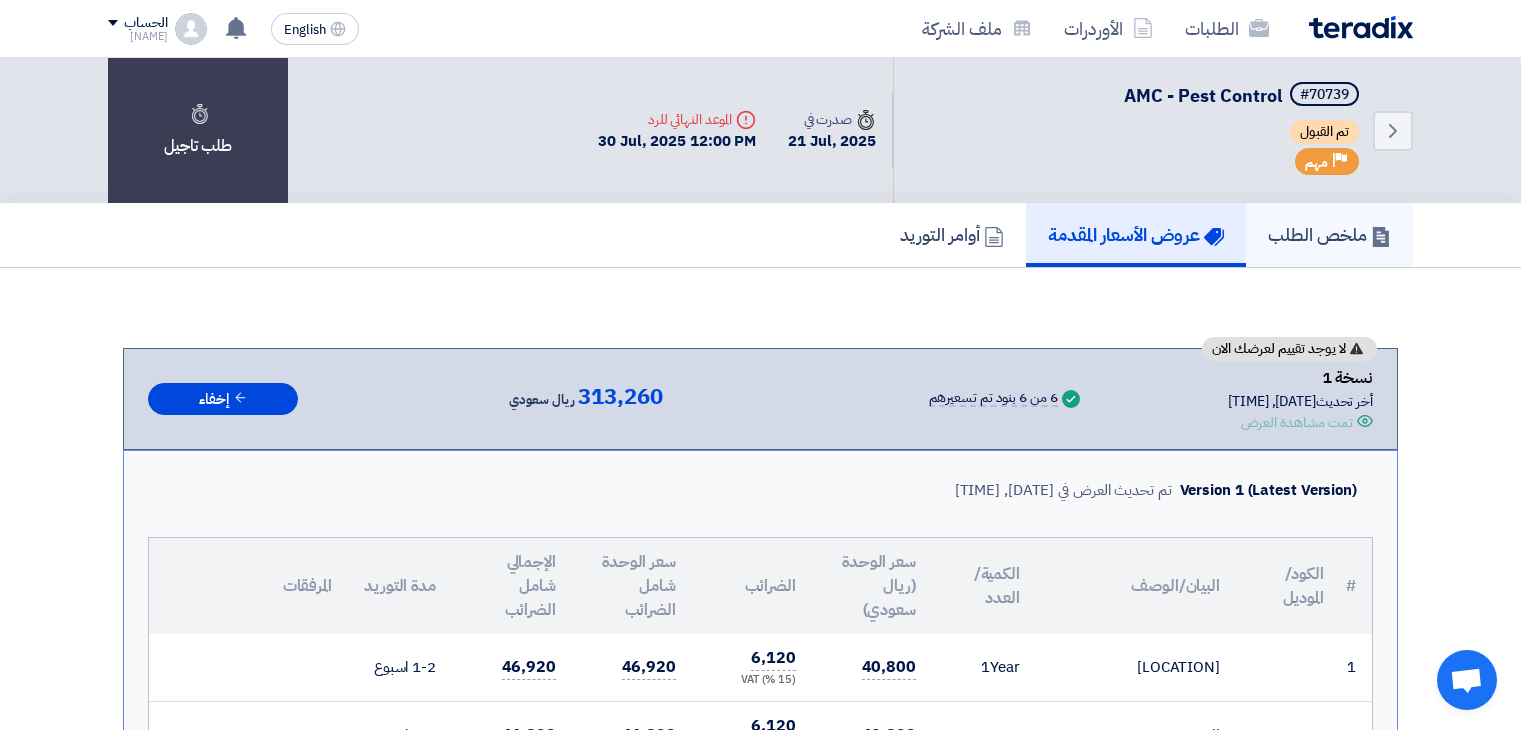 scroll, scrollTop: 0, scrollLeft: 0, axis: both 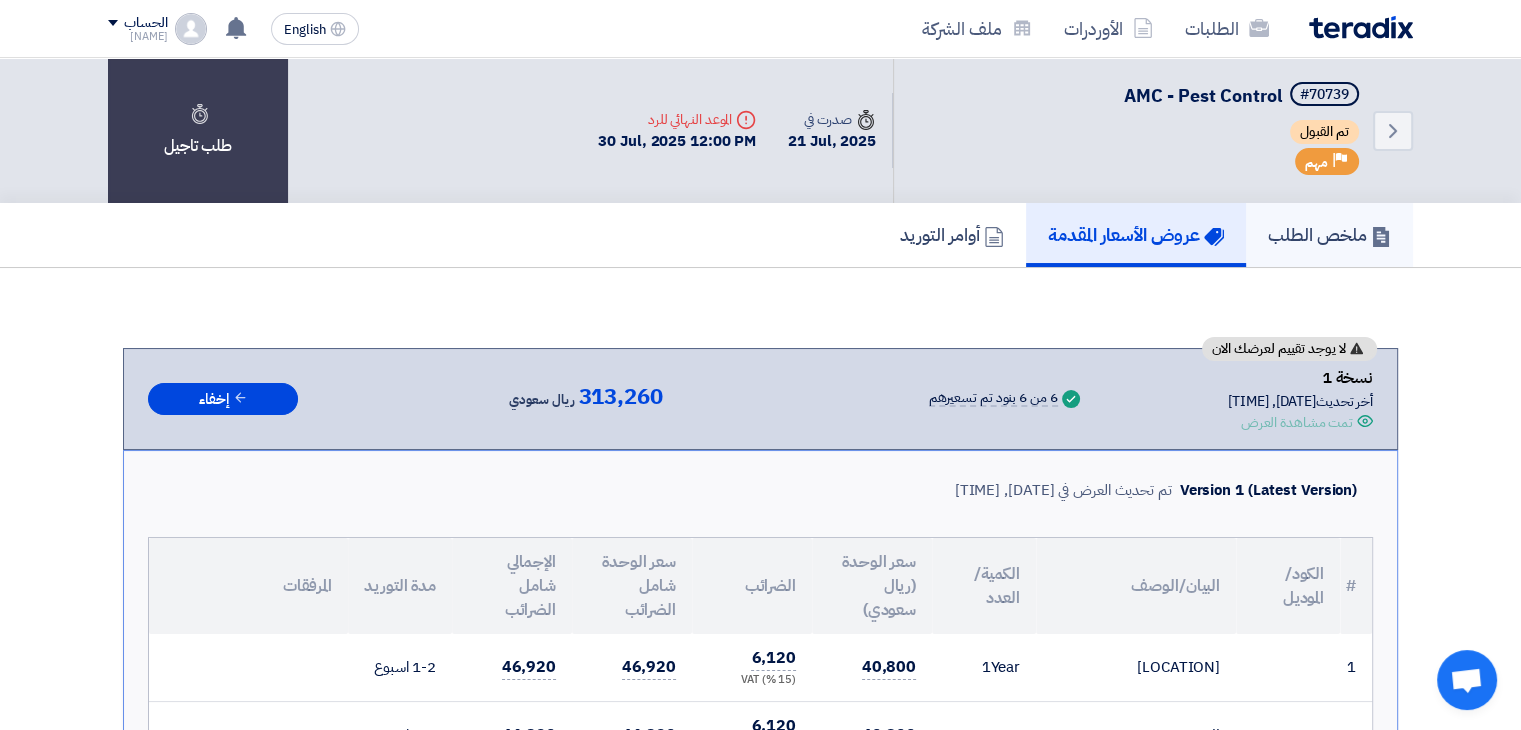 click on "ملخص الطلب" 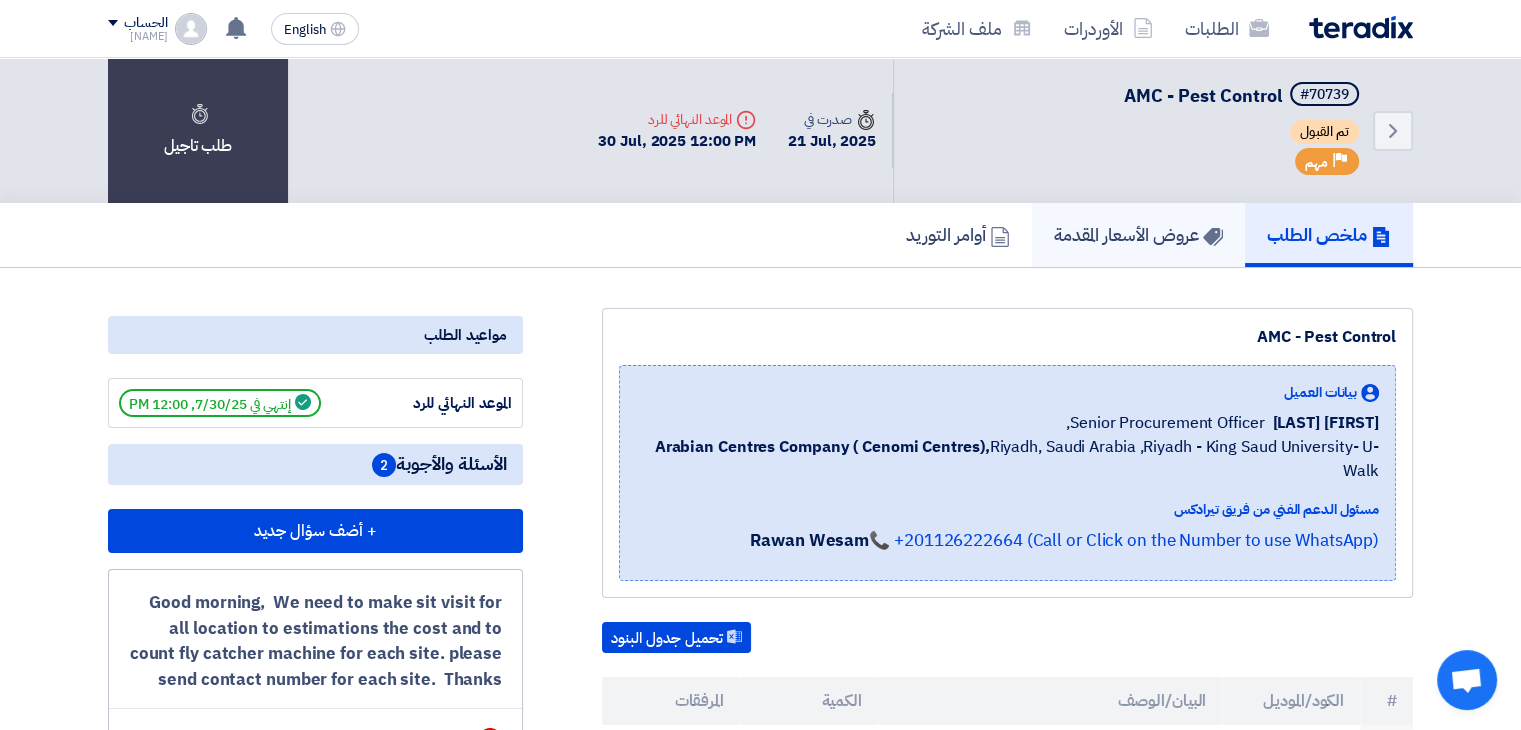 click on "عروض الأسعار المقدمة" 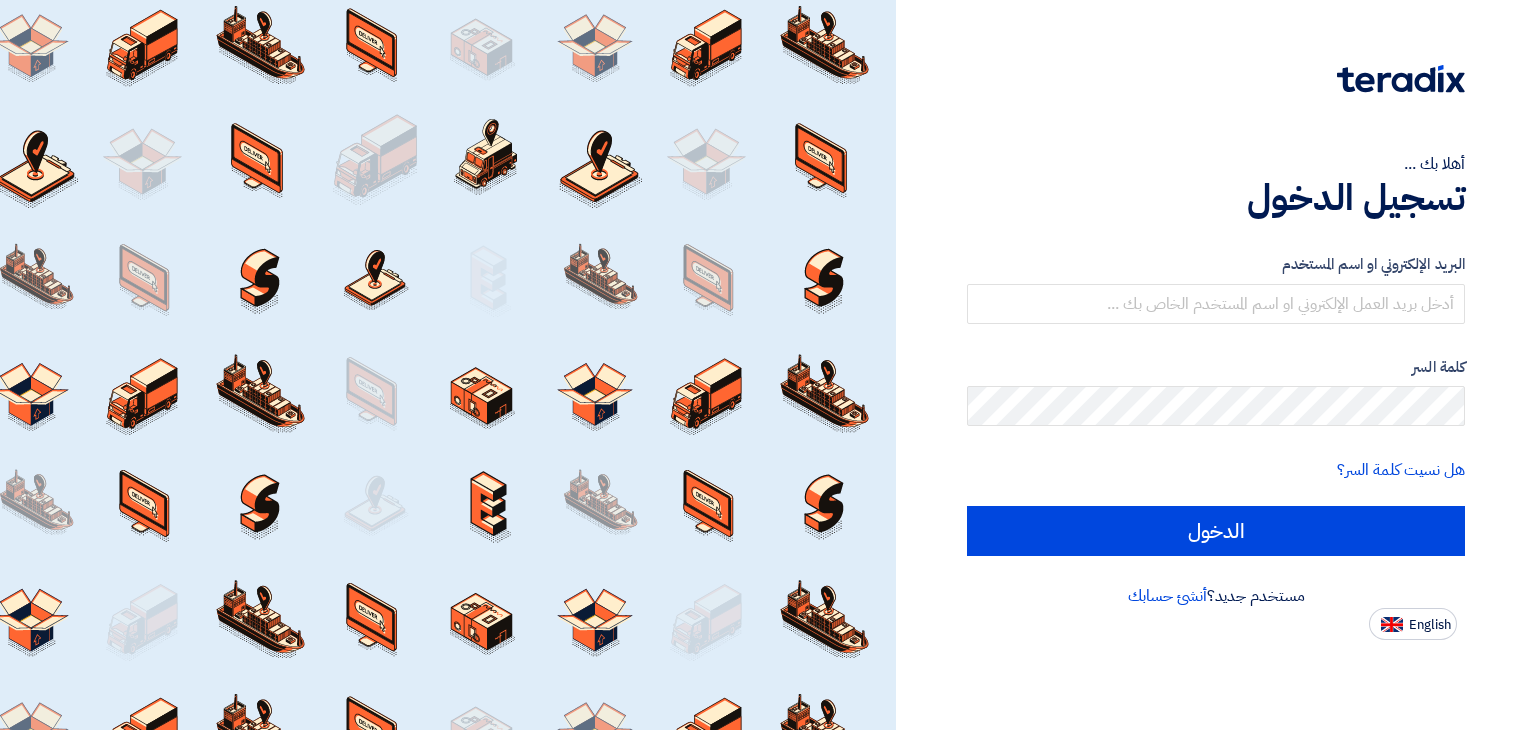 scroll, scrollTop: 0, scrollLeft: 0, axis: both 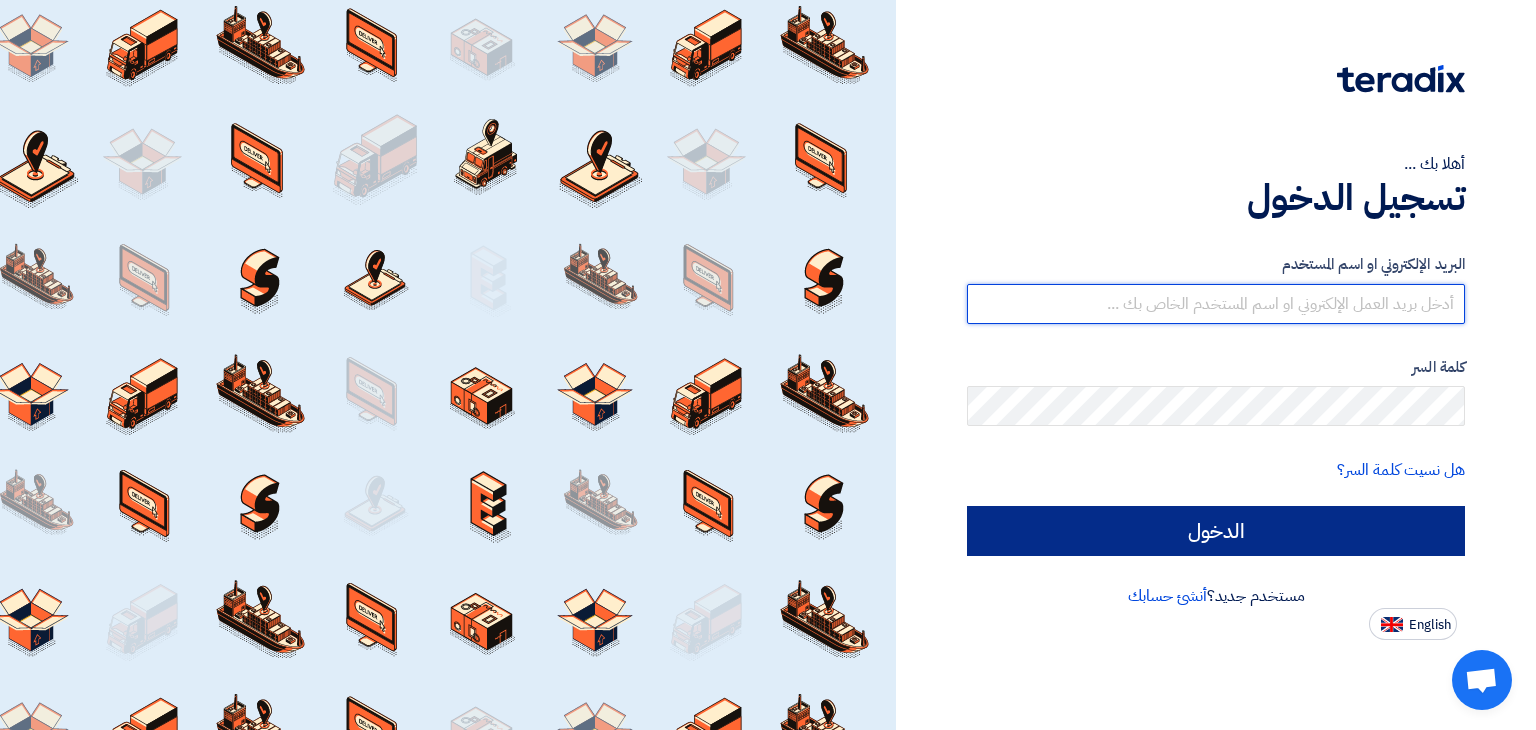 type on "[USERNAME]@[EXAMPLE].com" 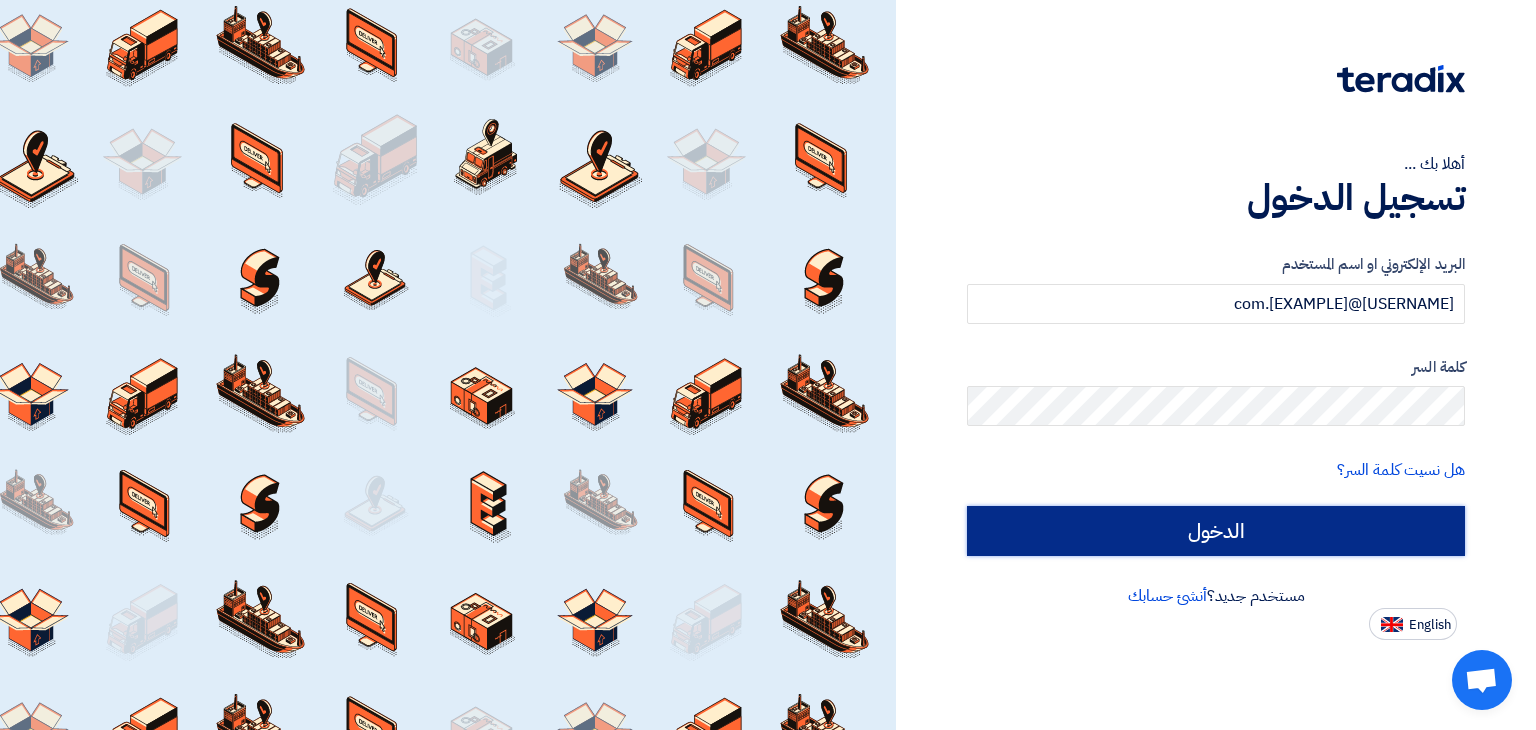 click on "الدخول" 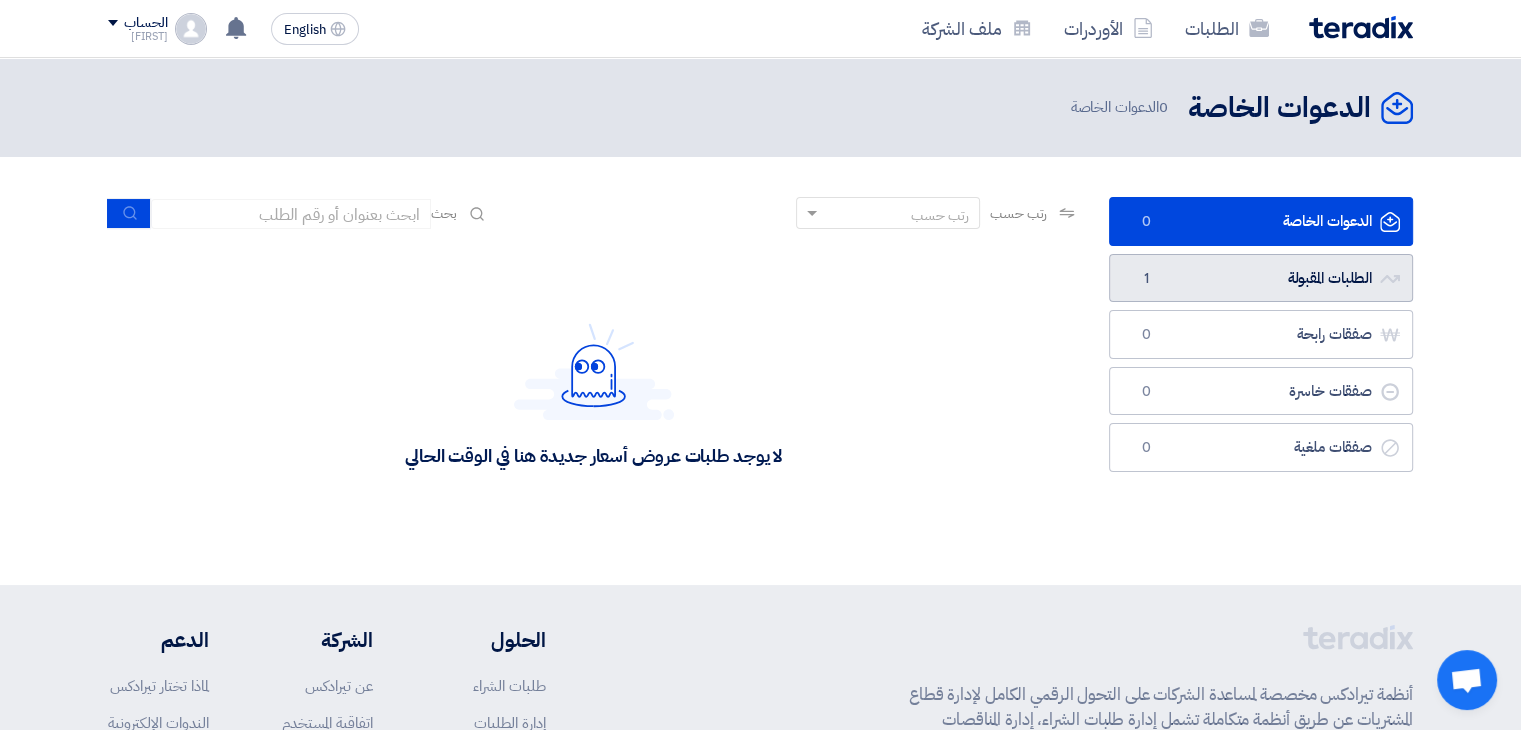 click on "الطلبات المقبولة
الطلبات المقبولة
1" 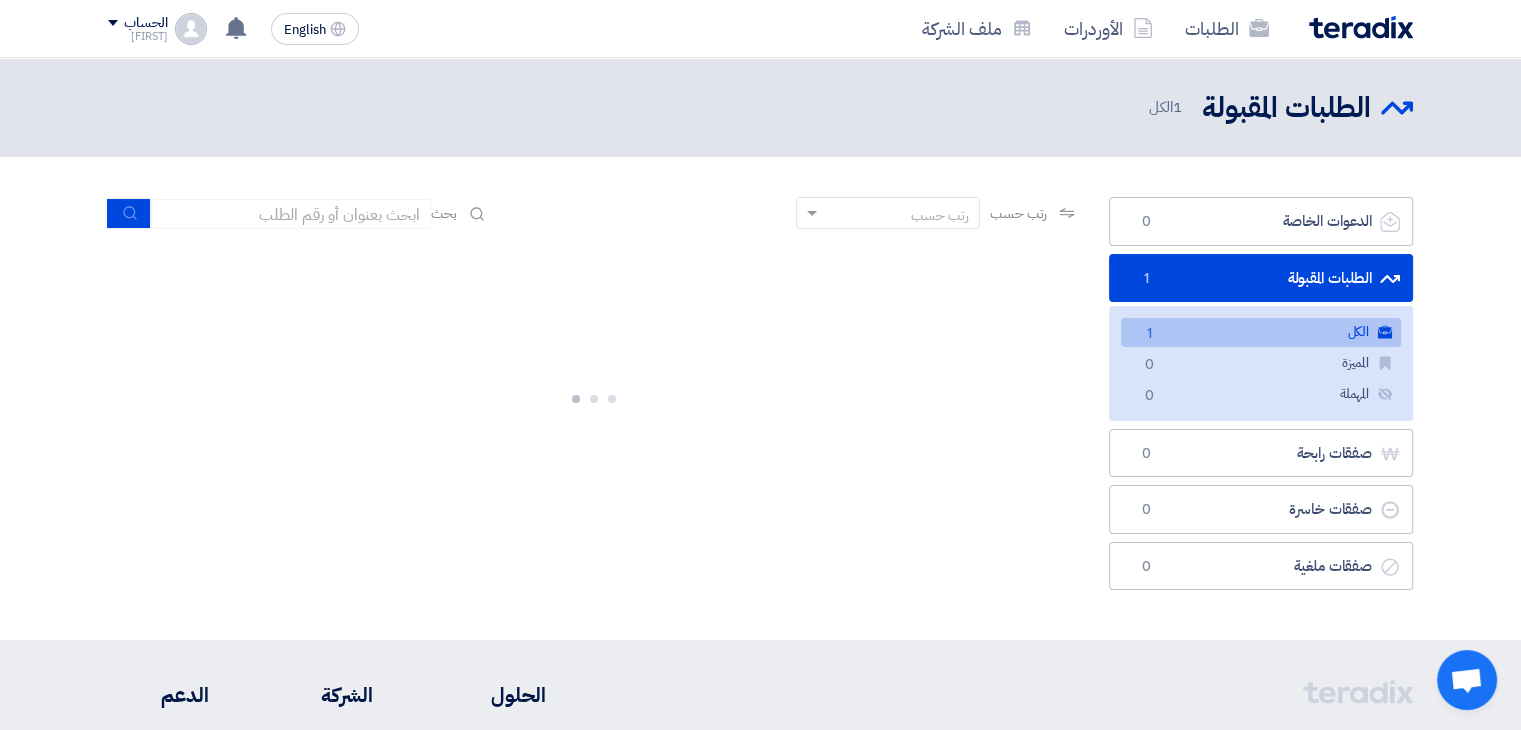 click on "الكل
الكل
1" 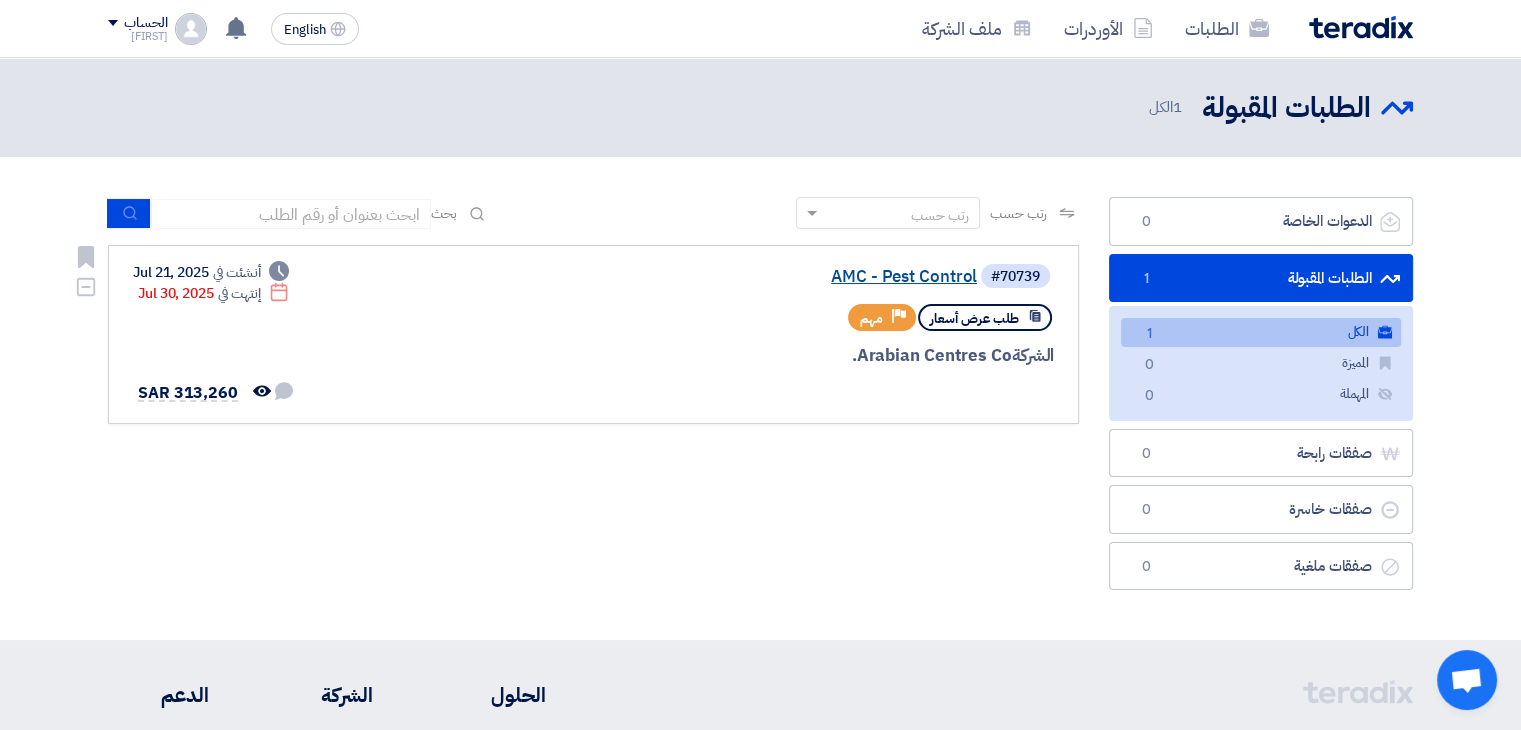 click on "AMC - Pest Control" 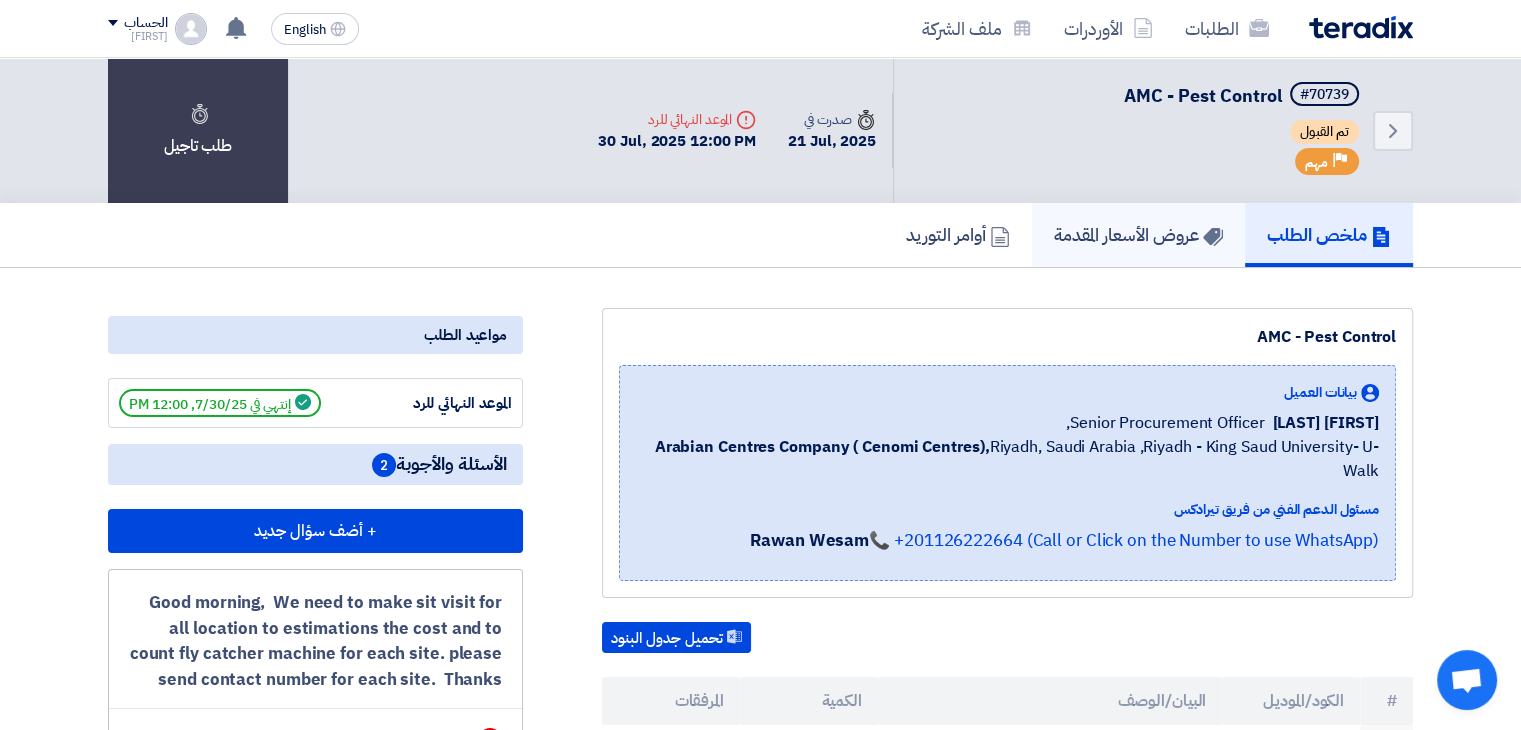 click on "عروض الأسعار المقدمة" 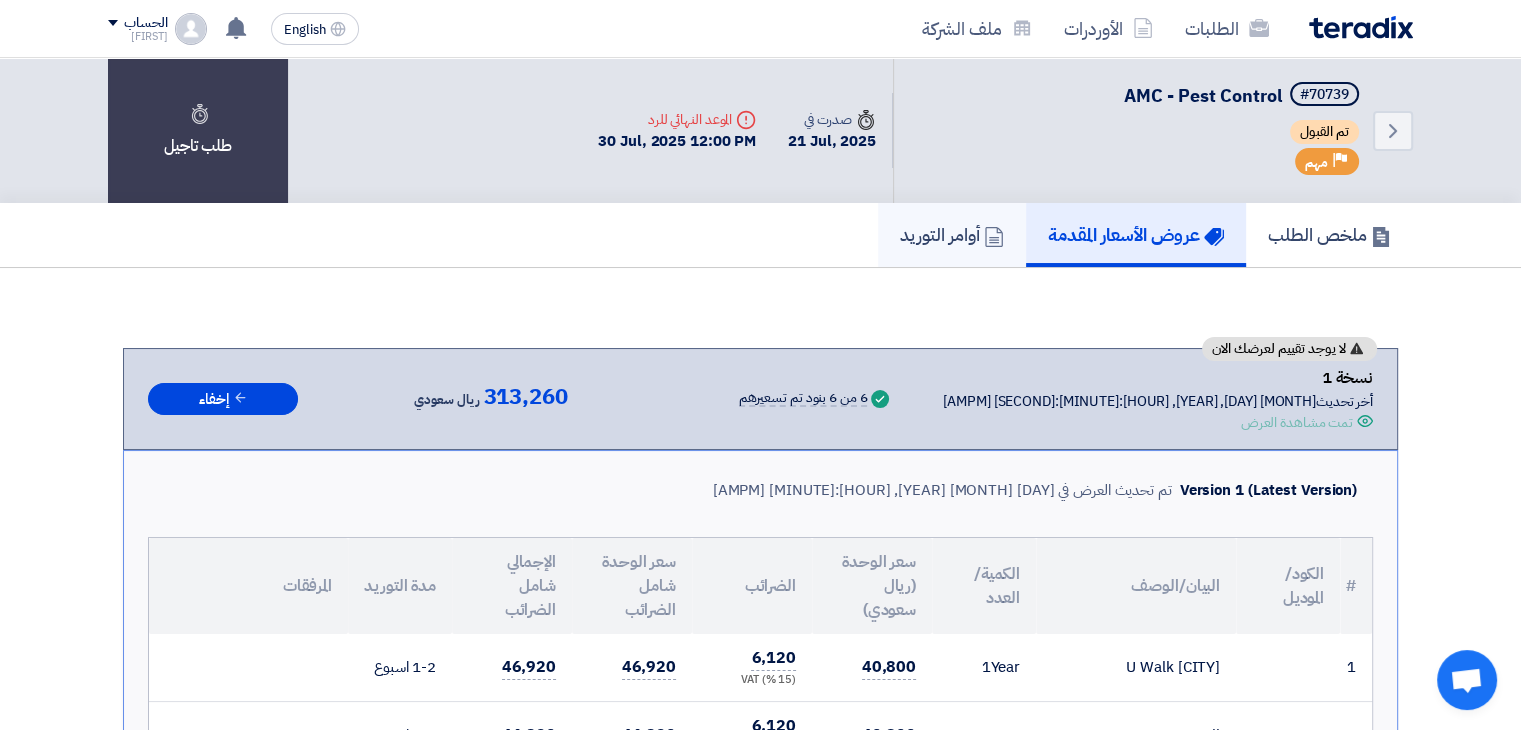click on "أوامر التوريد" 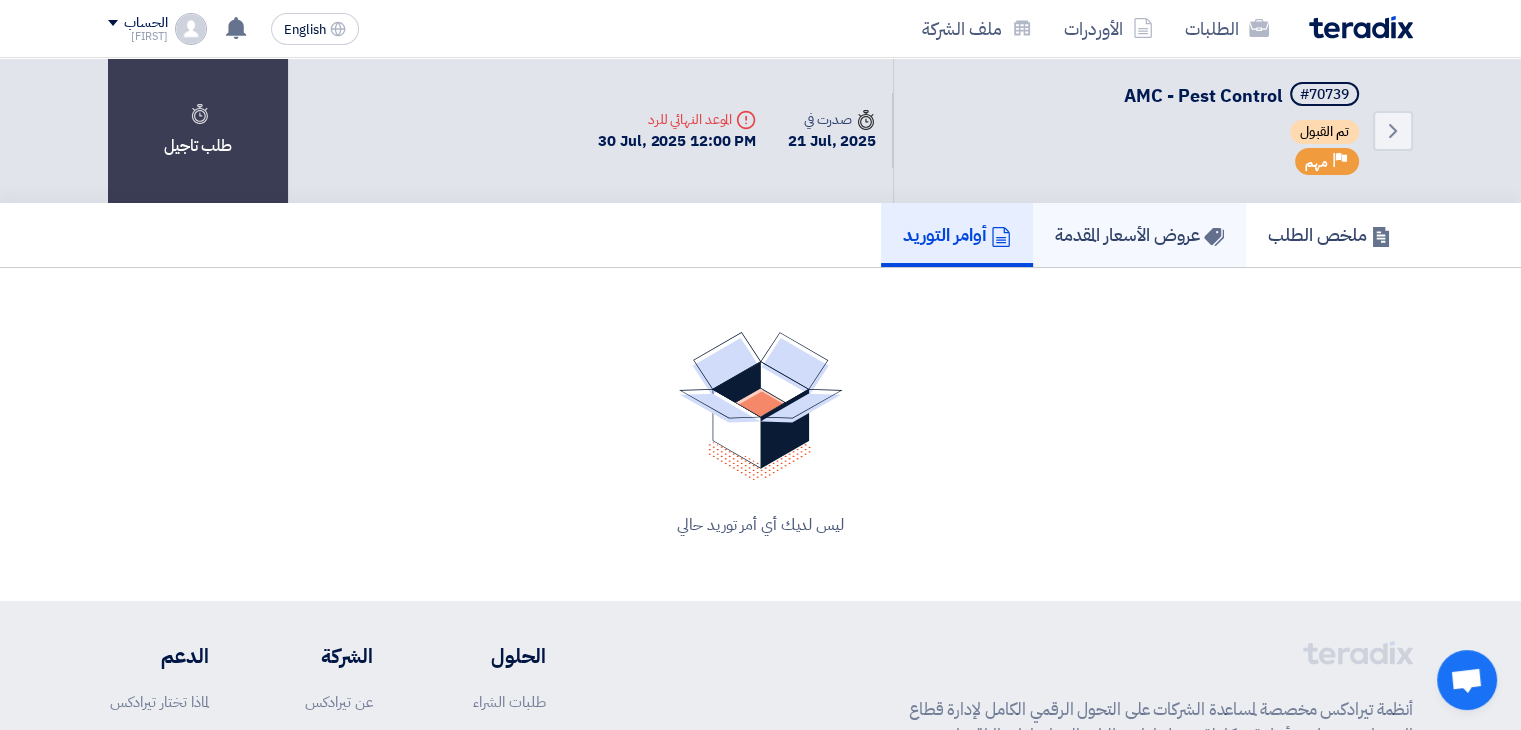 click on "عروض الأسعار المقدمة" 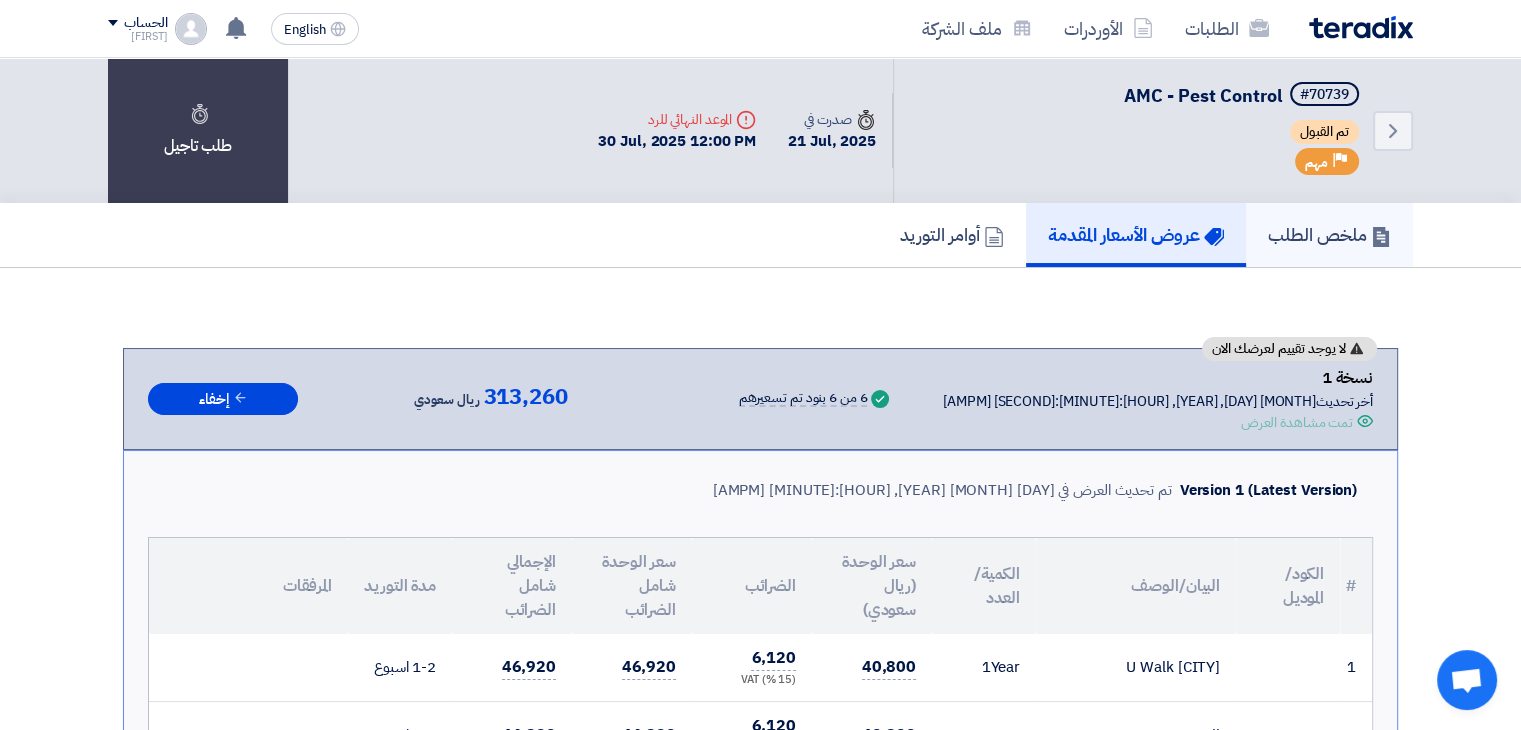 click on "ملخص الطلب" 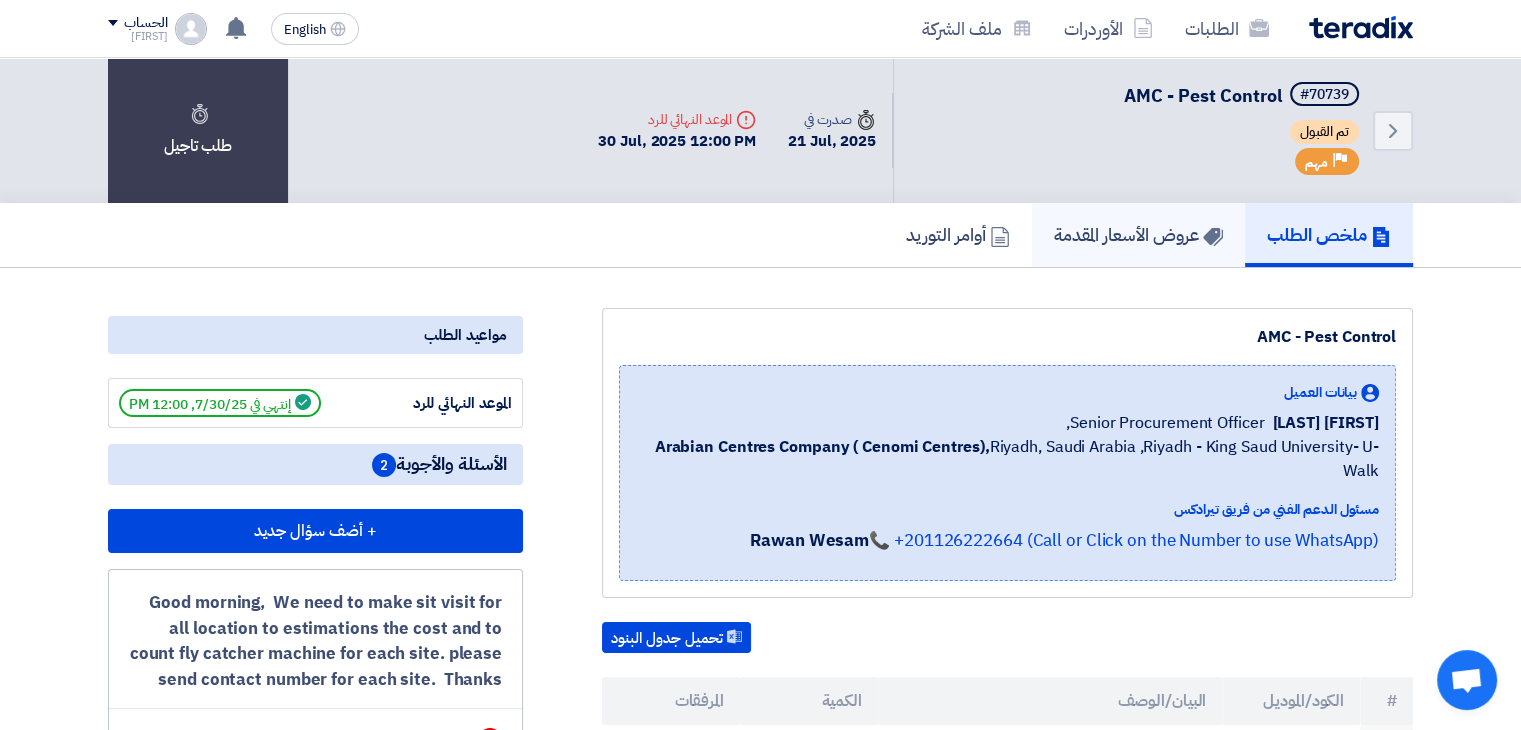 click on "عروض الأسعار المقدمة" 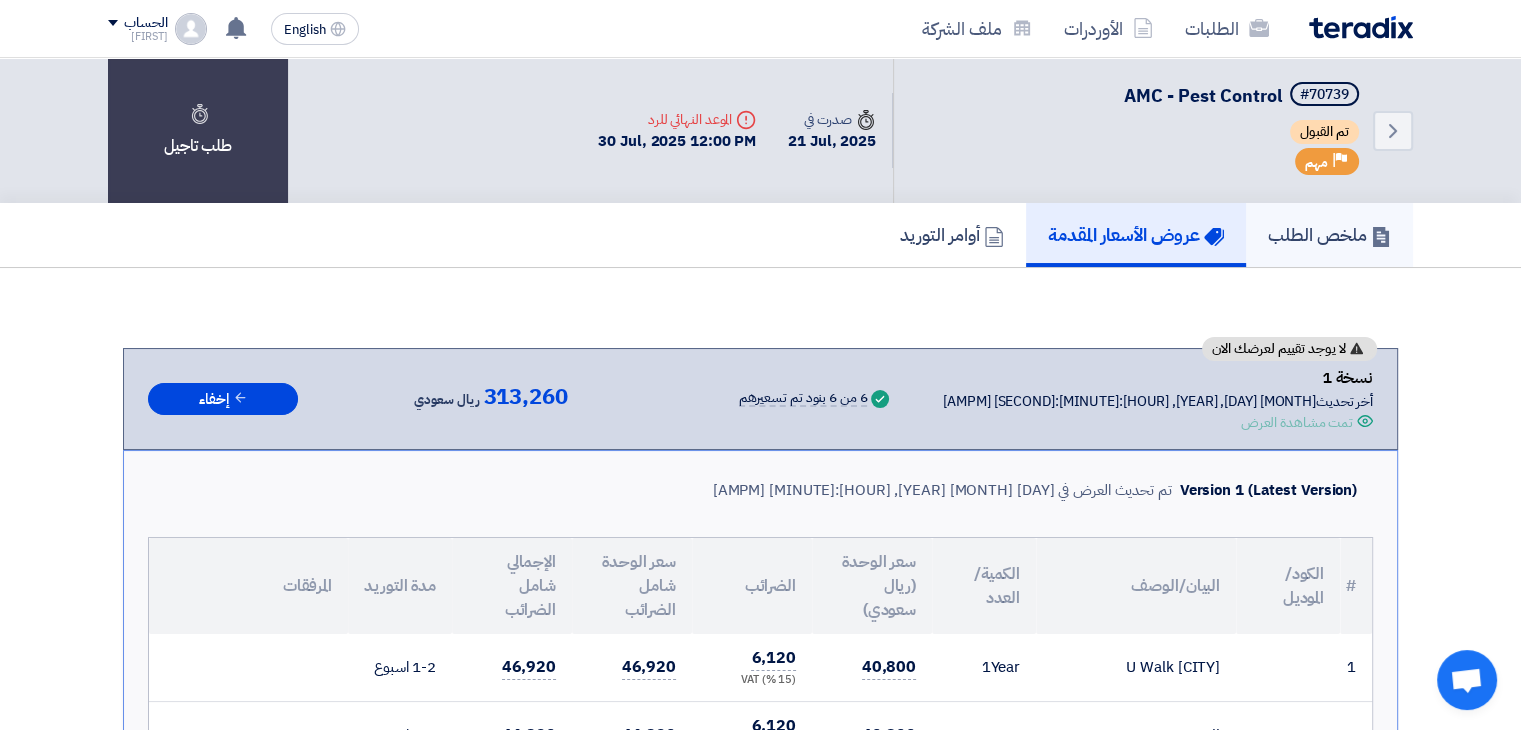 click on "ملخص الطلب" 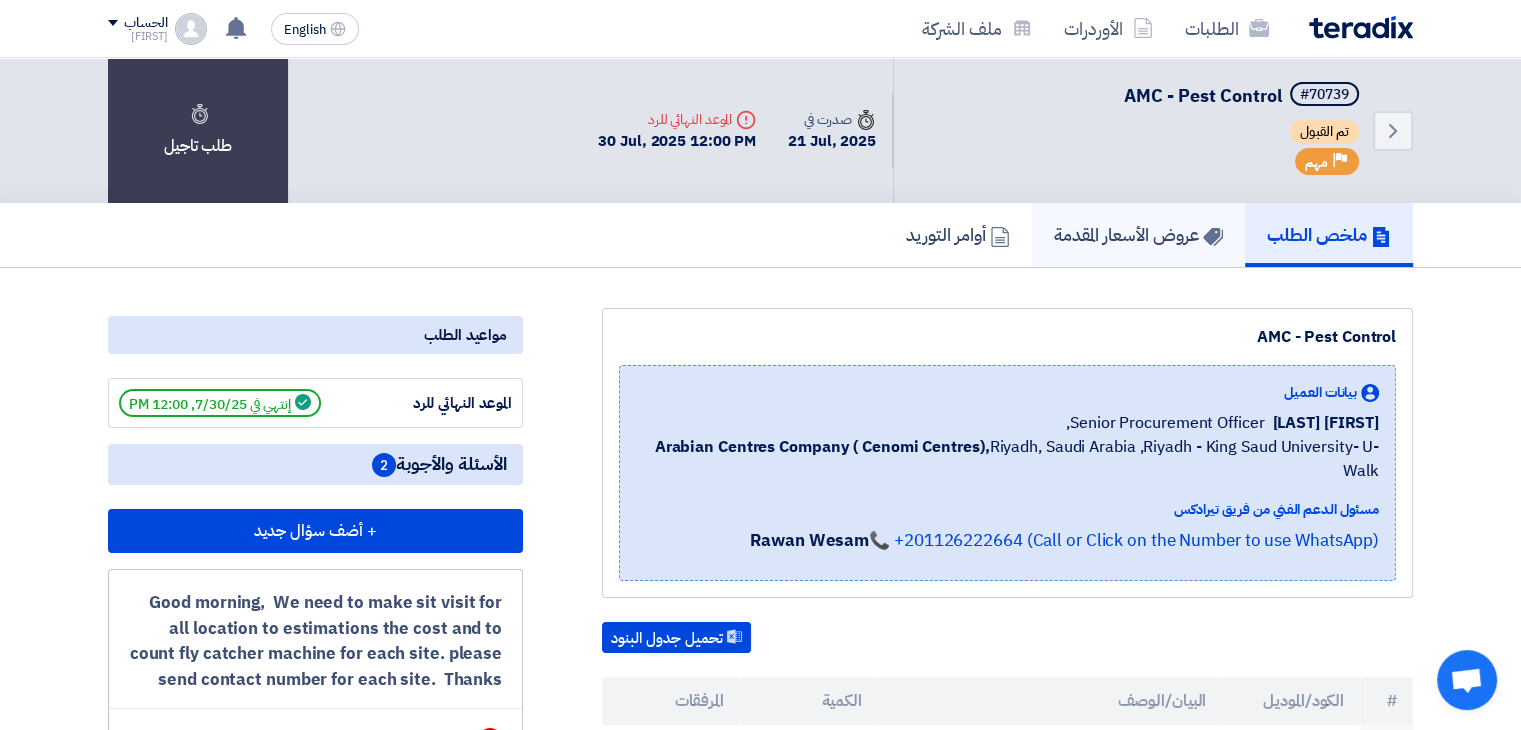 click on "عروض الأسعار المقدمة" 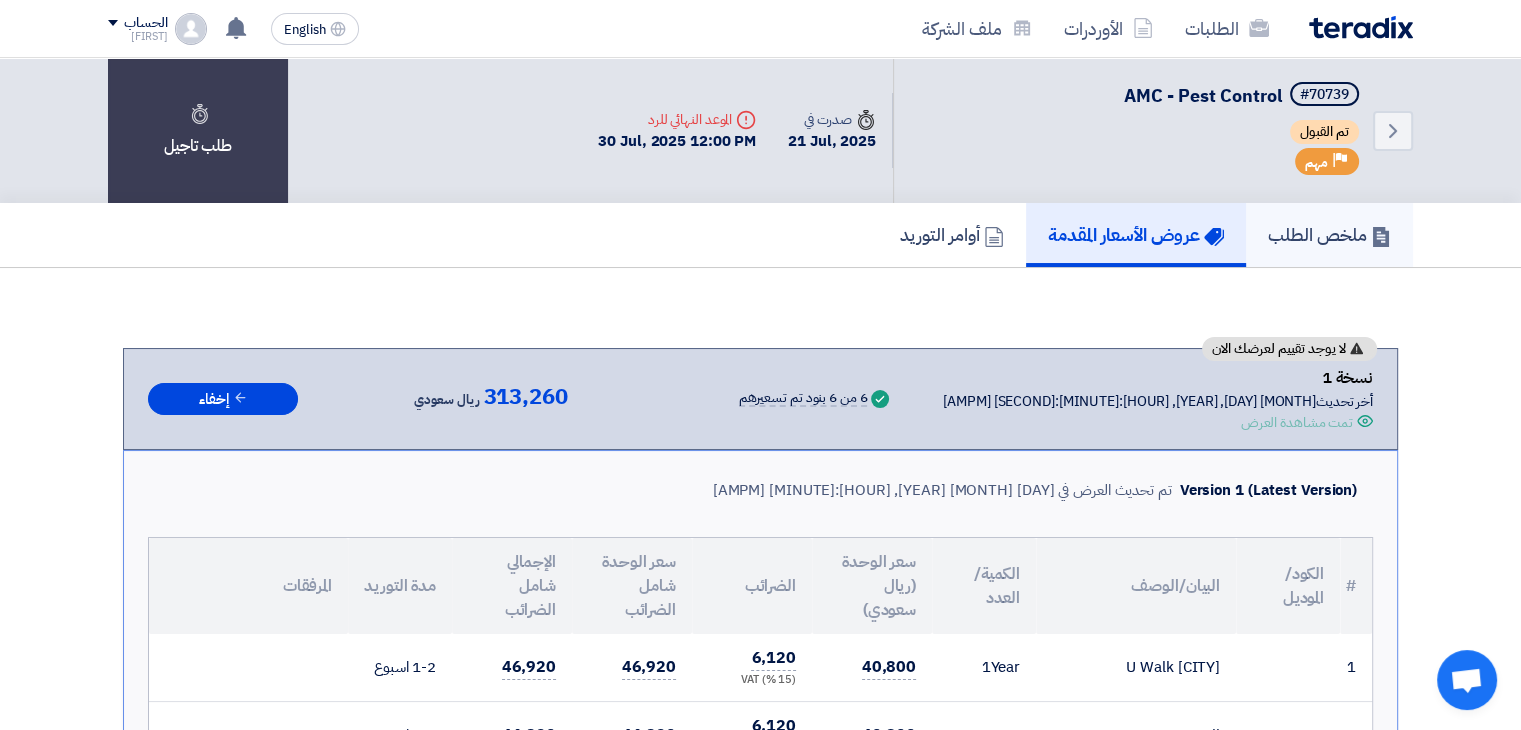 click on "ملخص الطلب" 